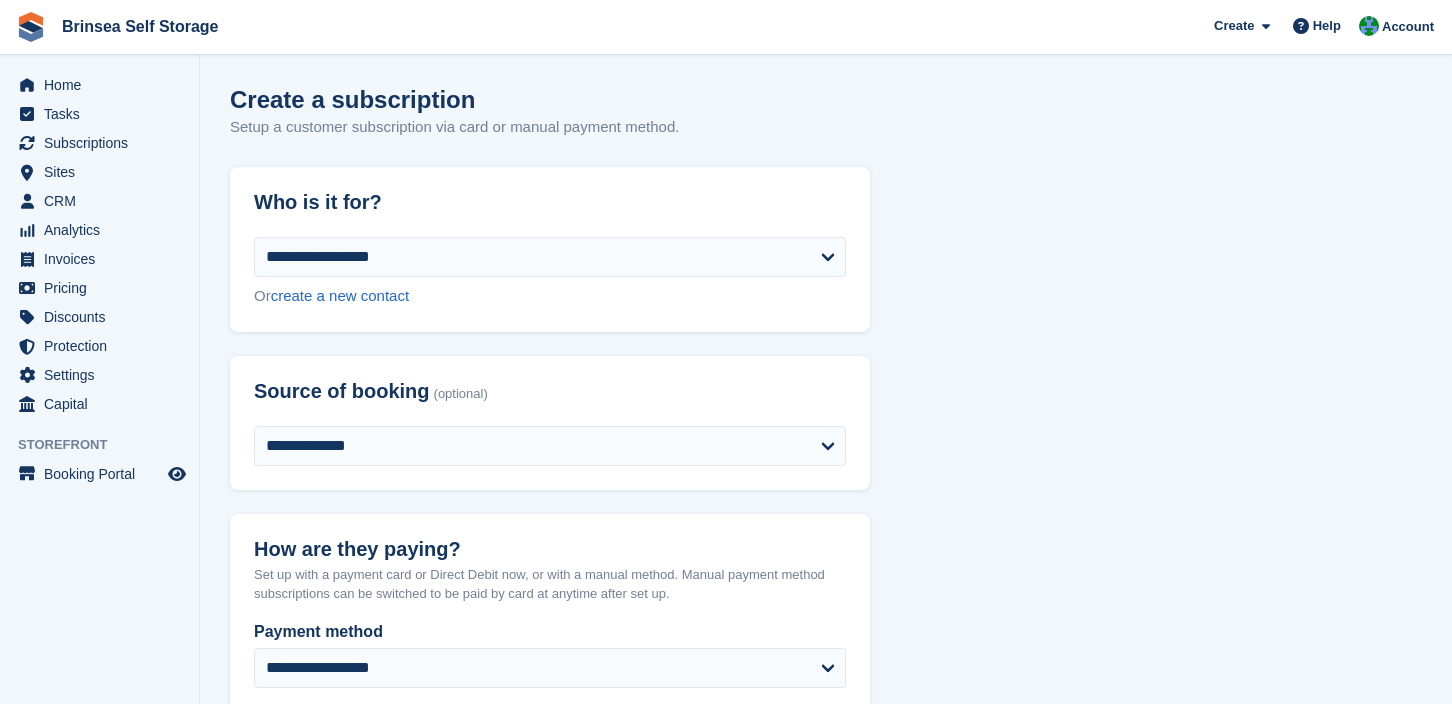 scroll, scrollTop: 2043, scrollLeft: 0, axis: vertical 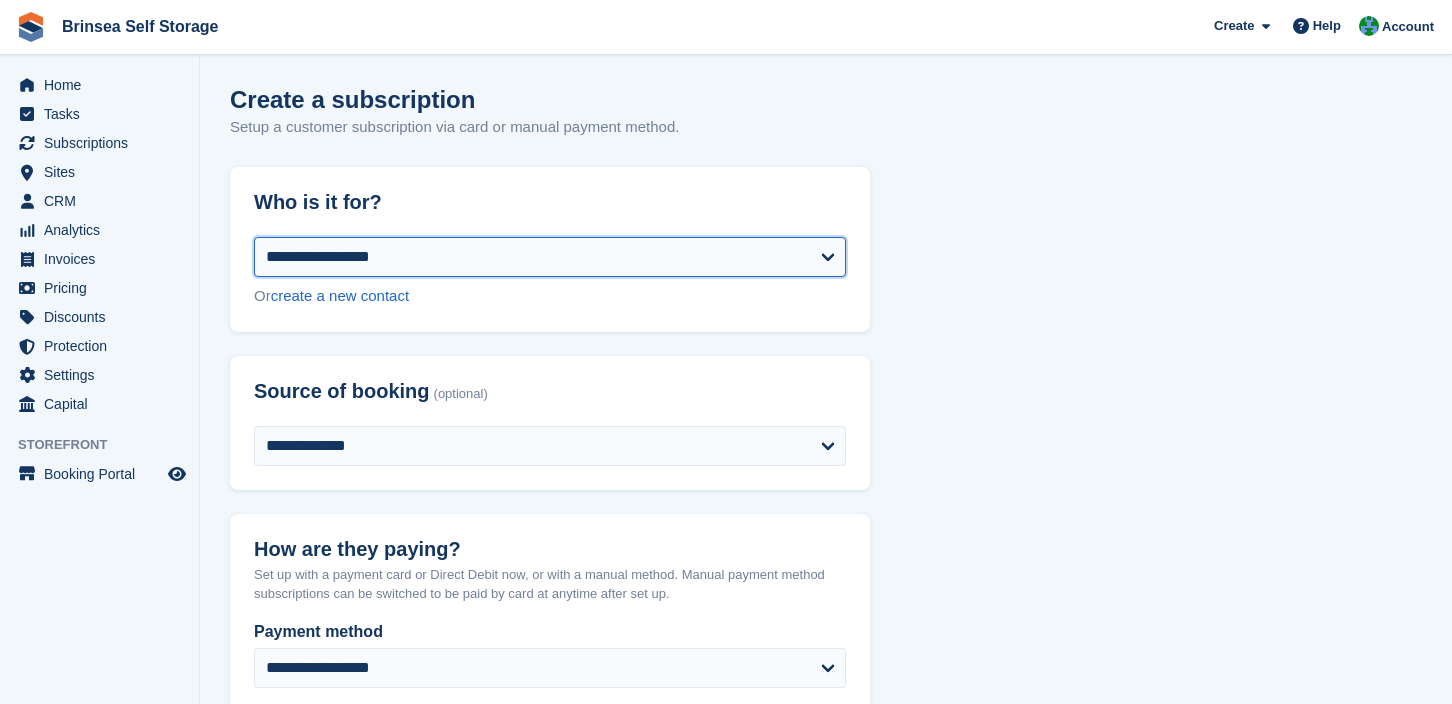 click on "**********" at bounding box center (550, 257) 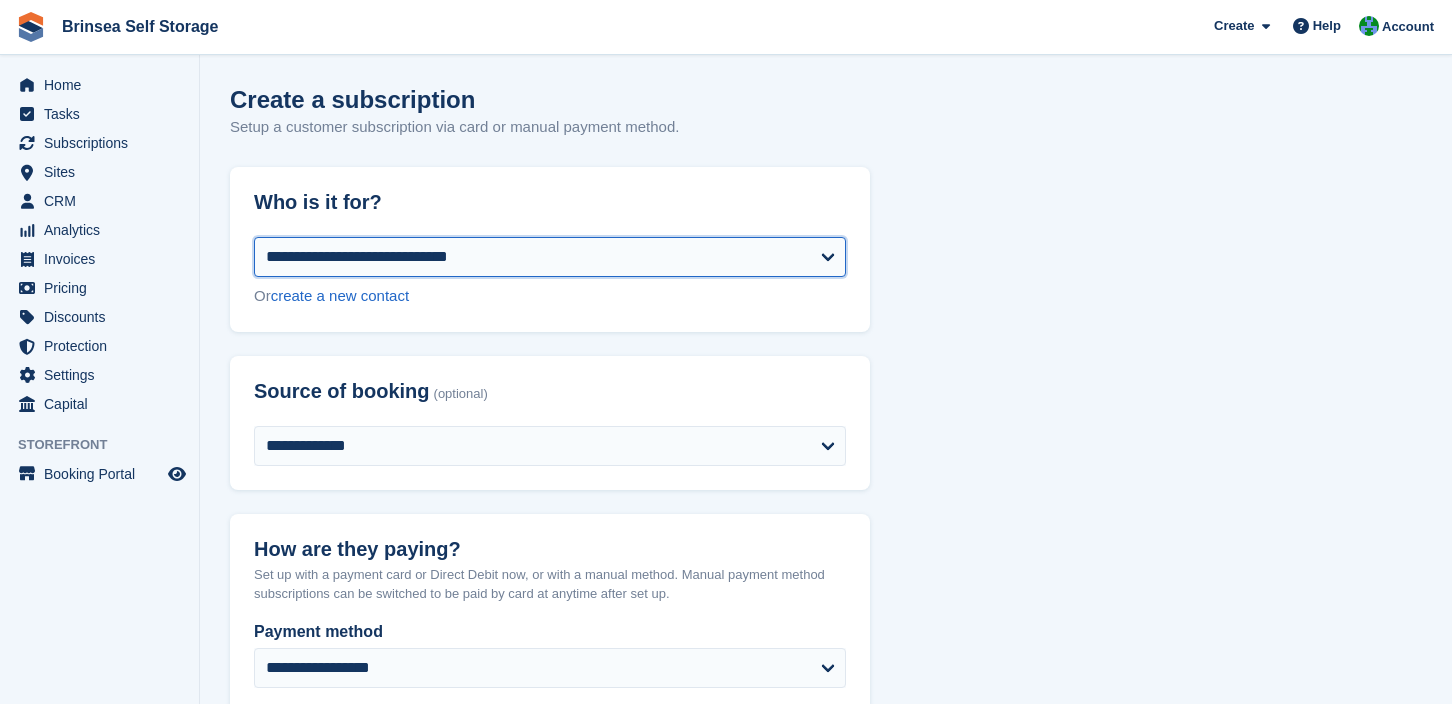 click on "**********" at bounding box center [0, 0] 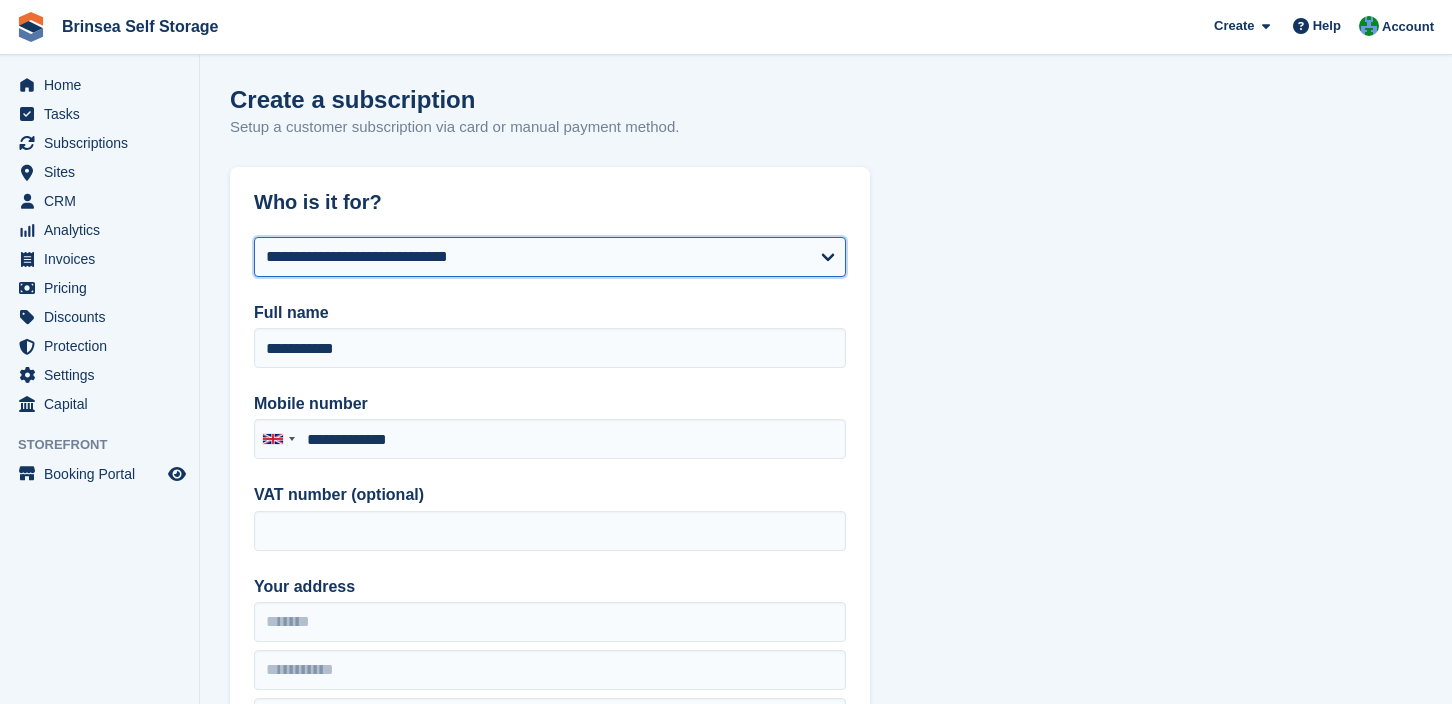 type on "**********" 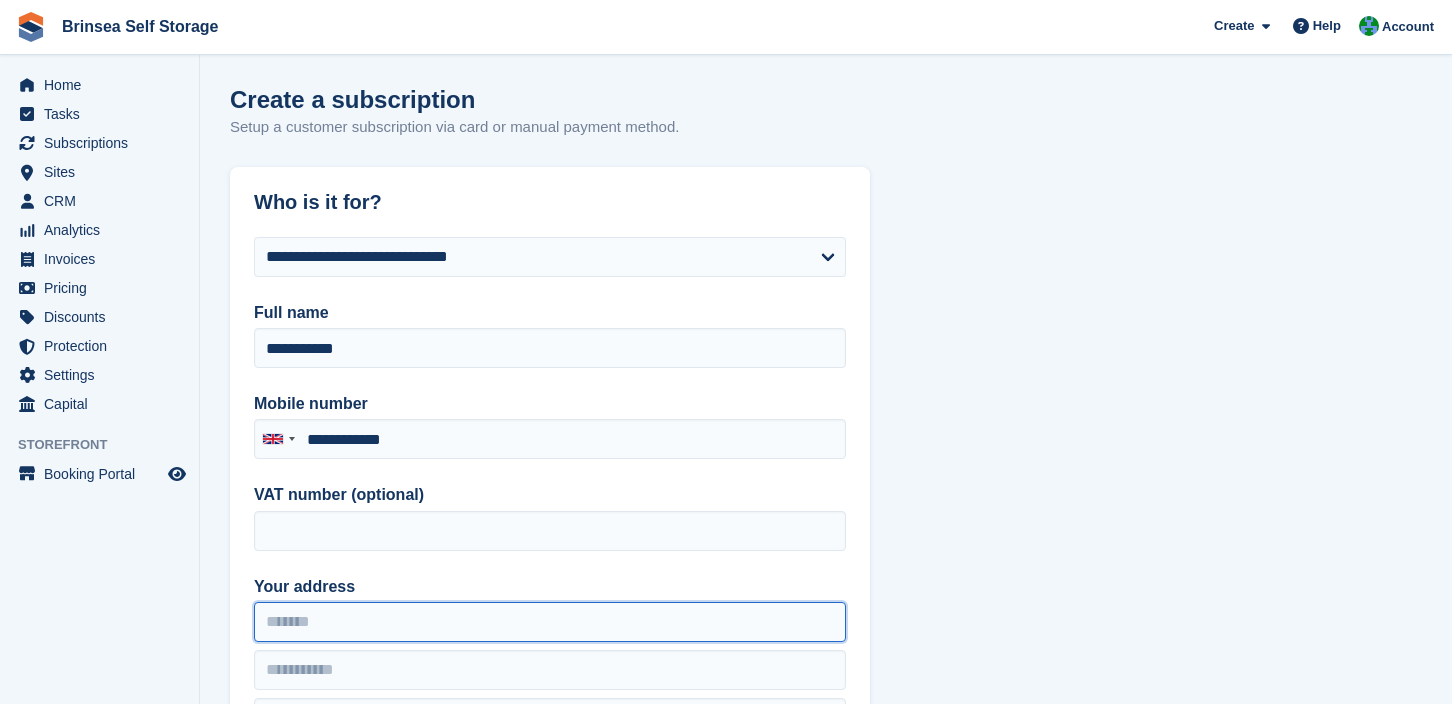 click on "Your address" at bounding box center [550, 622] 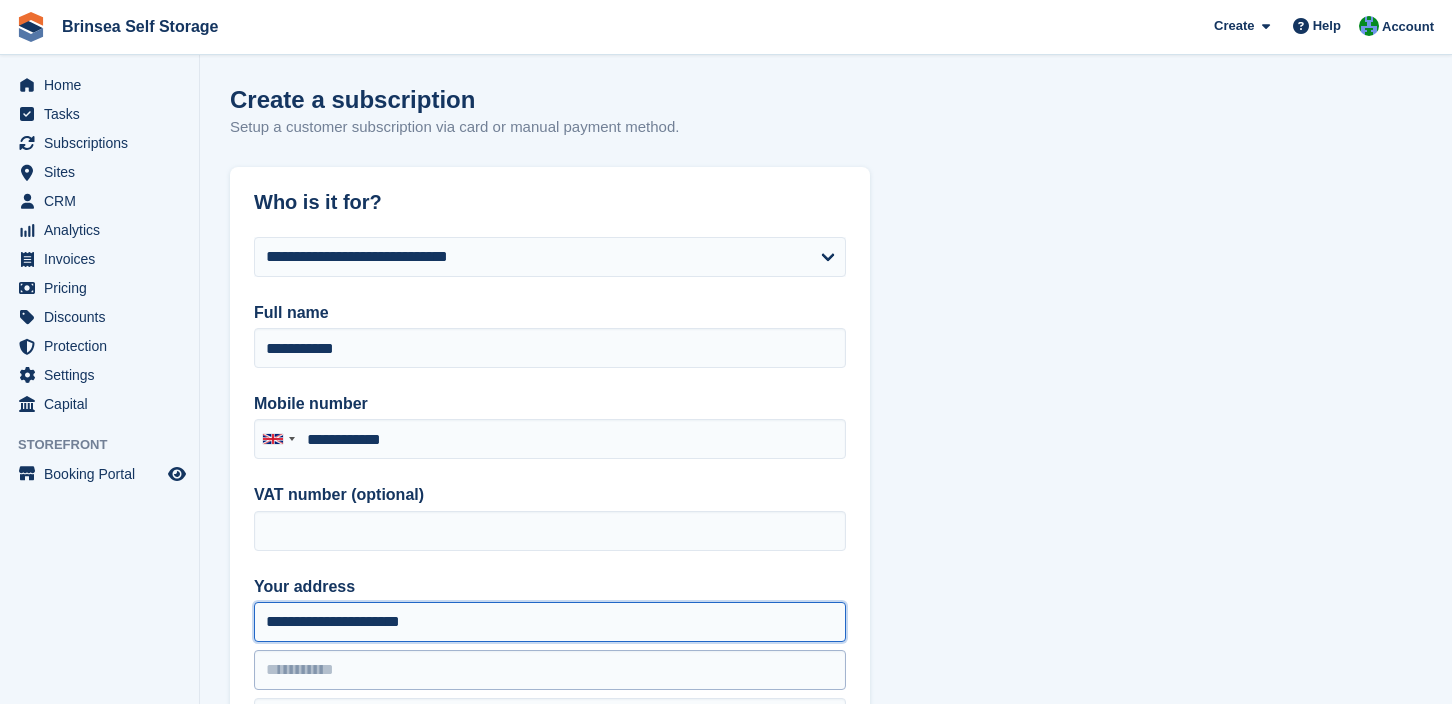type on "**********" 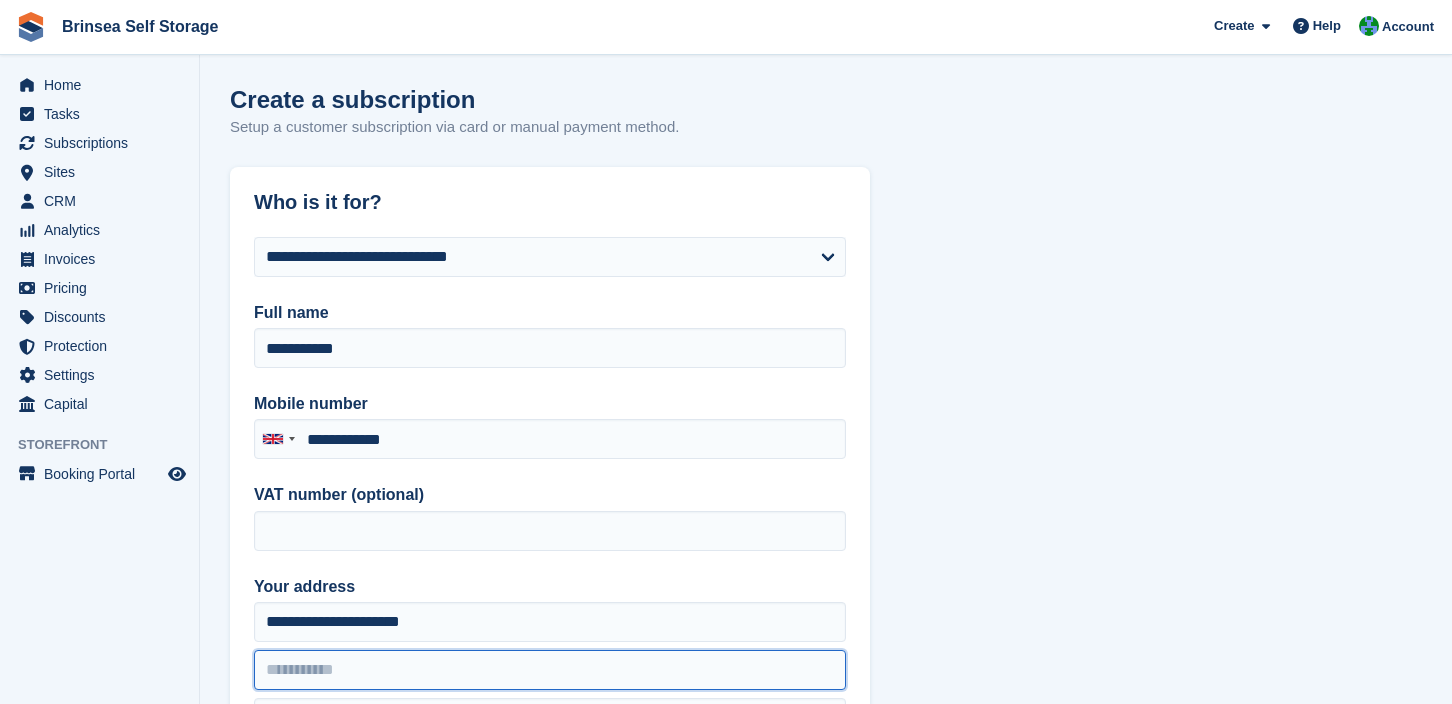 click at bounding box center [550, 670] 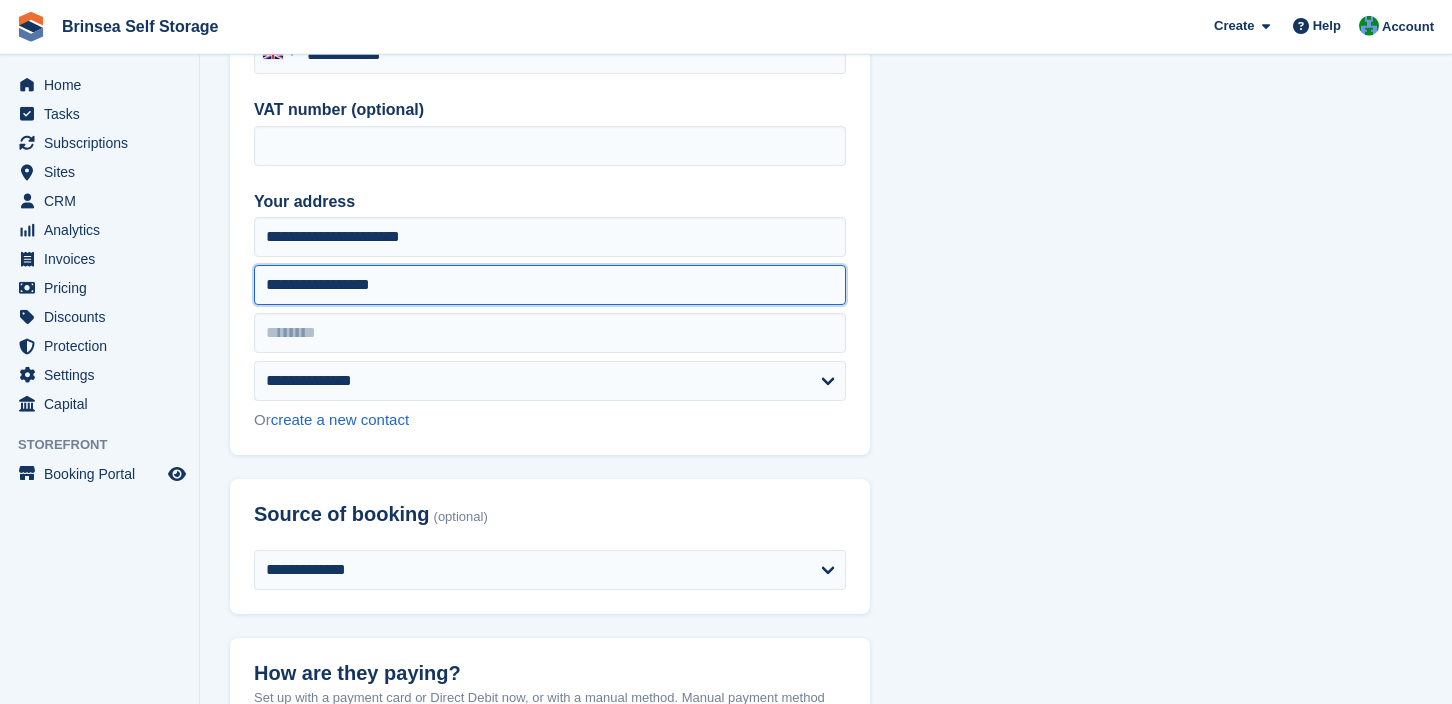 scroll, scrollTop: 542, scrollLeft: 0, axis: vertical 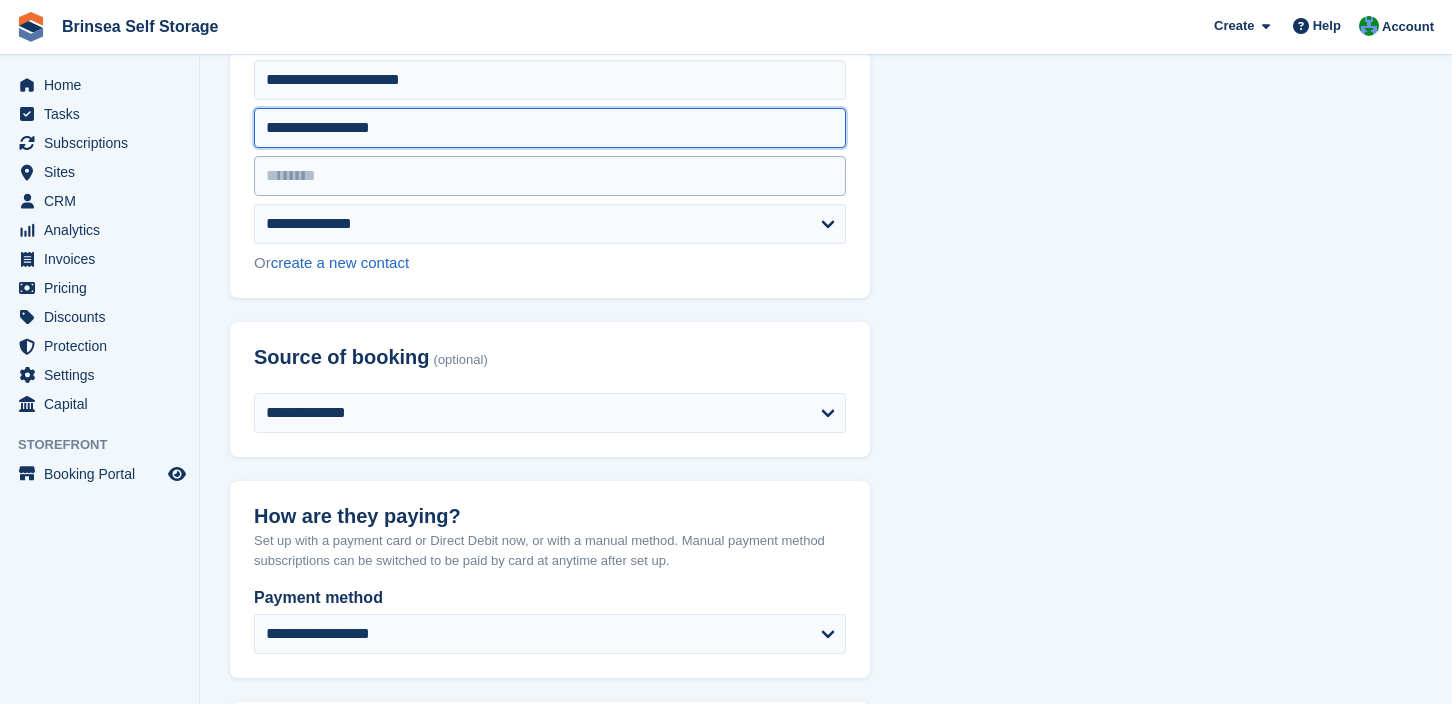 type on "**********" 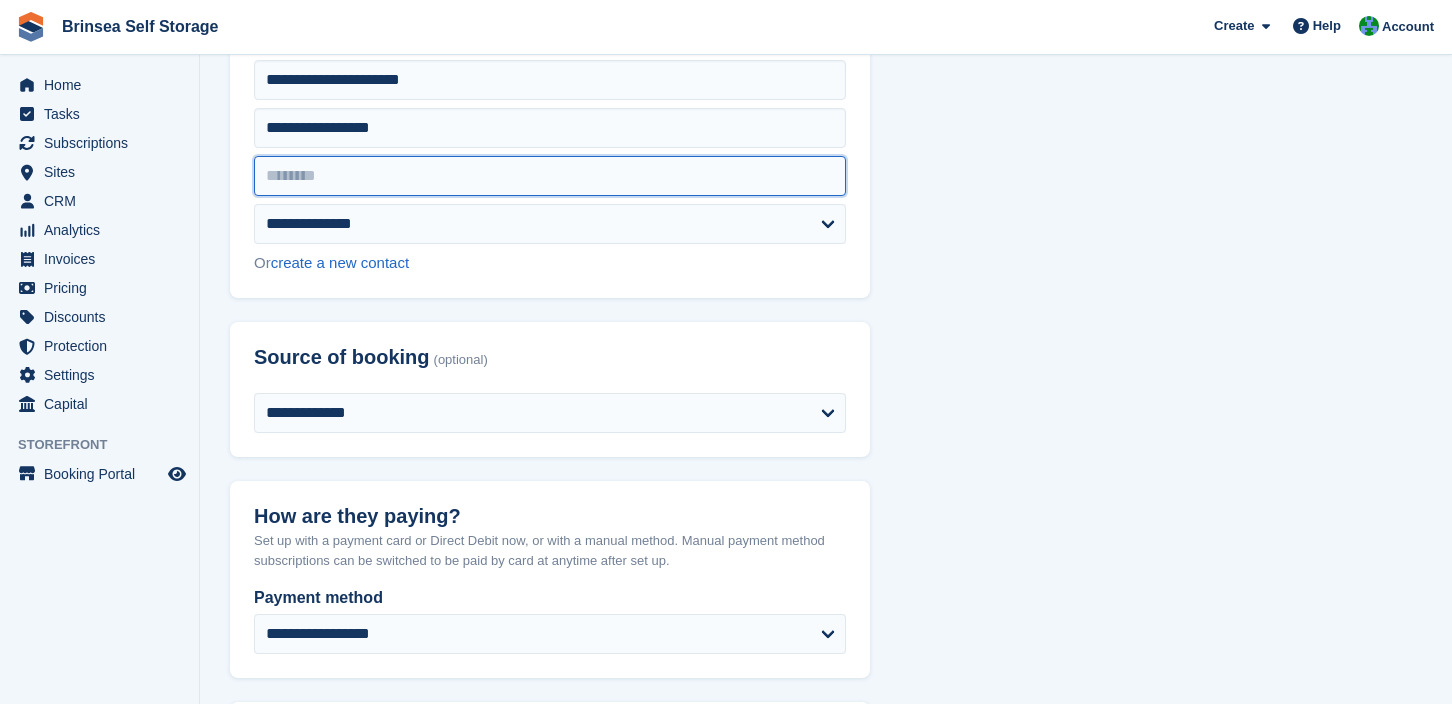 click at bounding box center [550, 176] 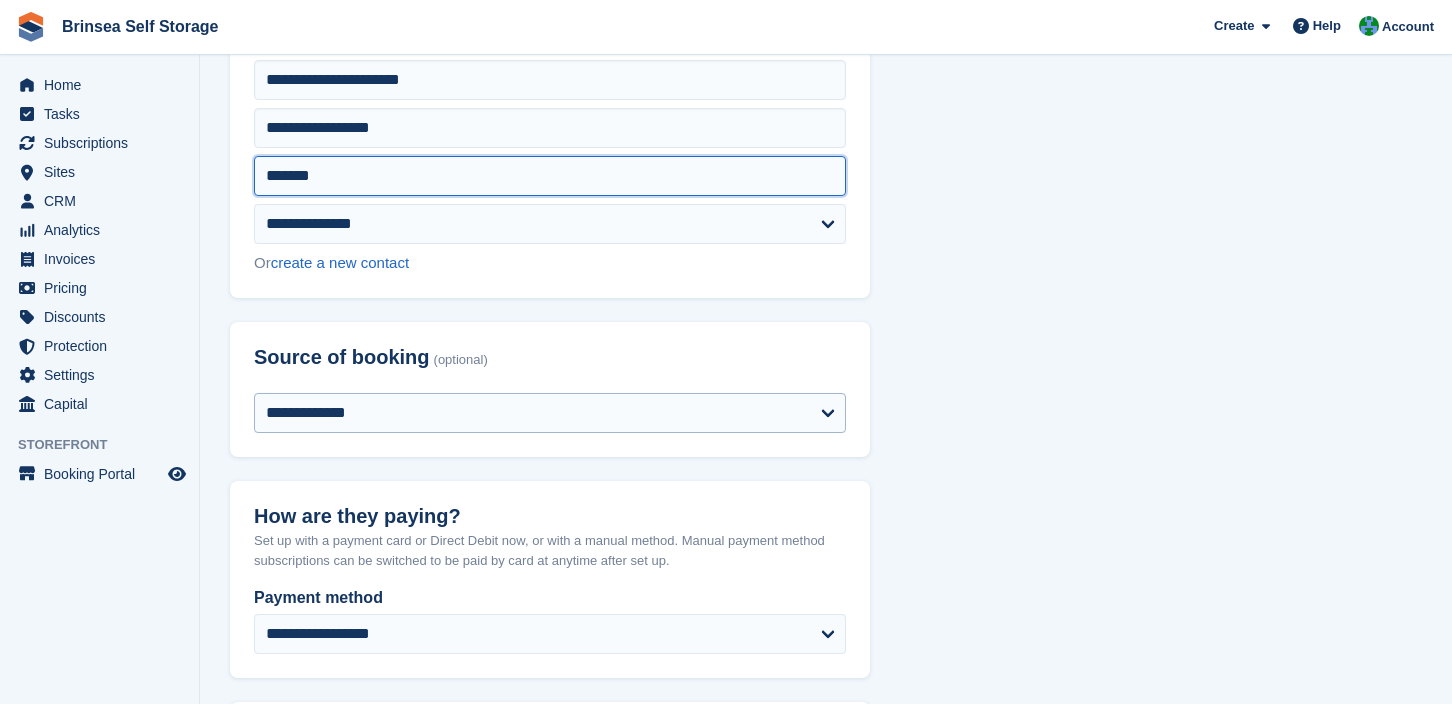 type on "*******" 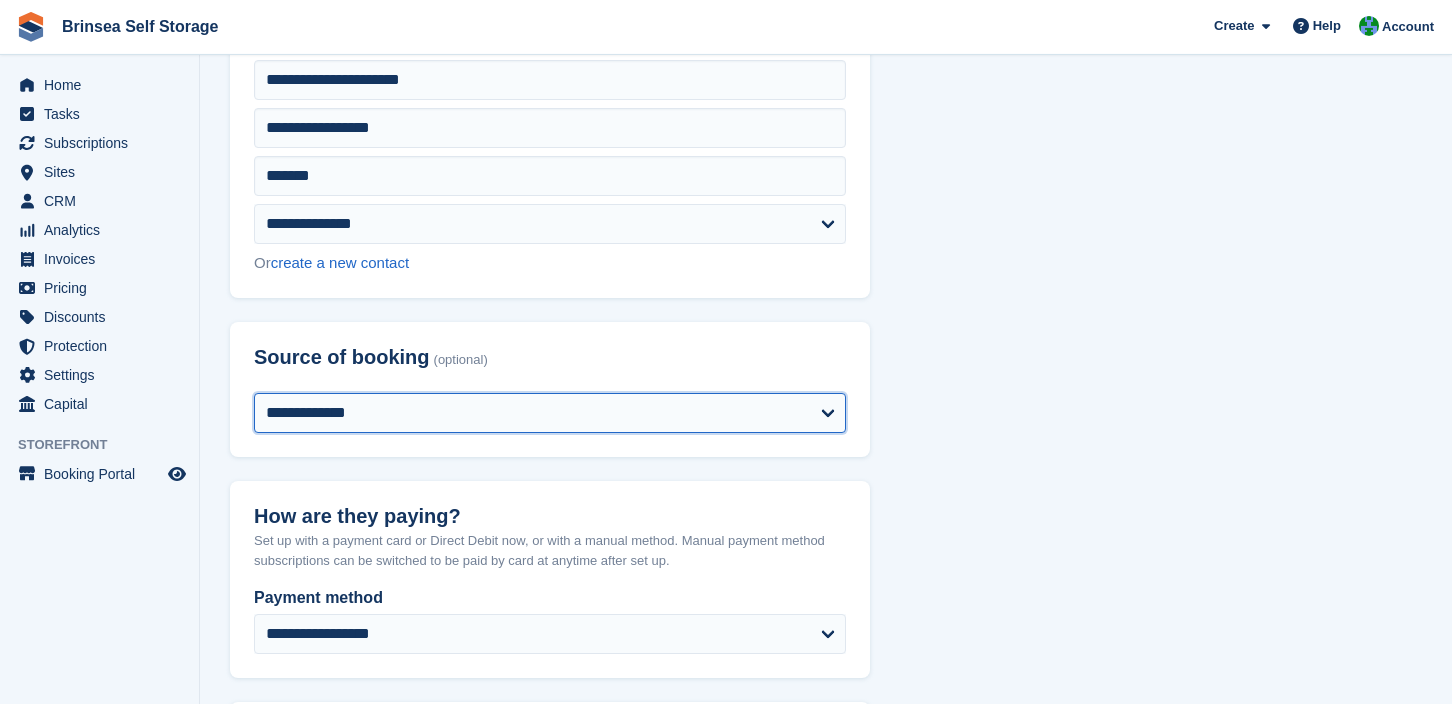 click on "**********" at bounding box center (550, 413) 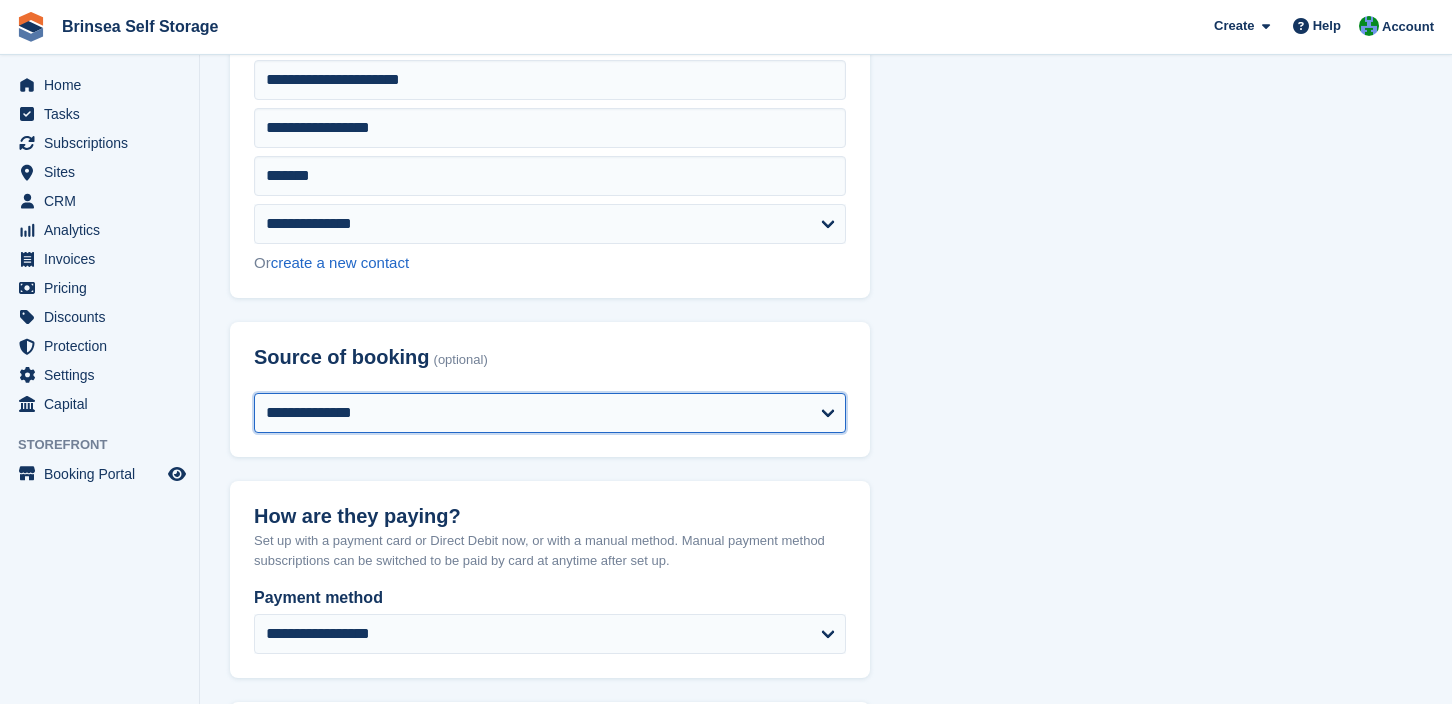 click on "**********" at bounding box center (0, 0) 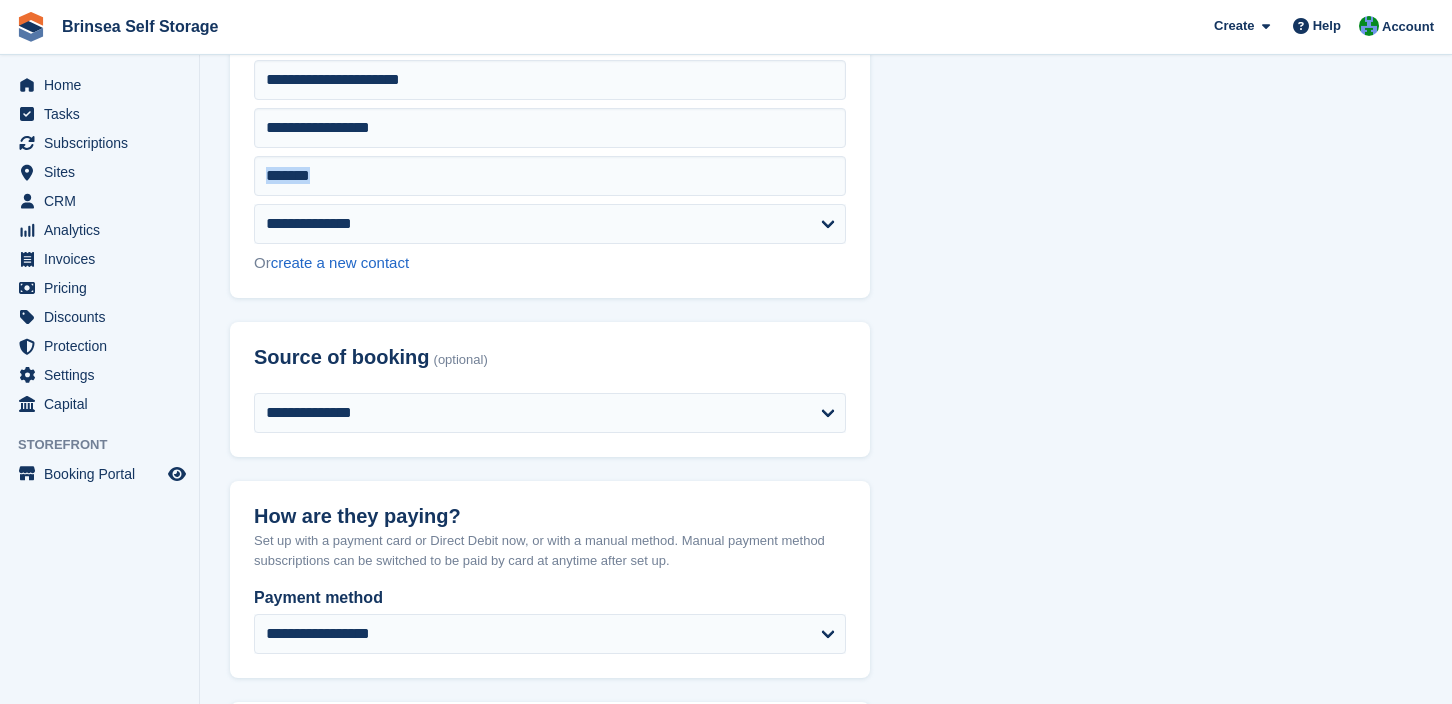 drag, startPoint x: 1451, startPoint y: 158, endPoint x: 1458, endPoint y: 204, distance: 46.52956 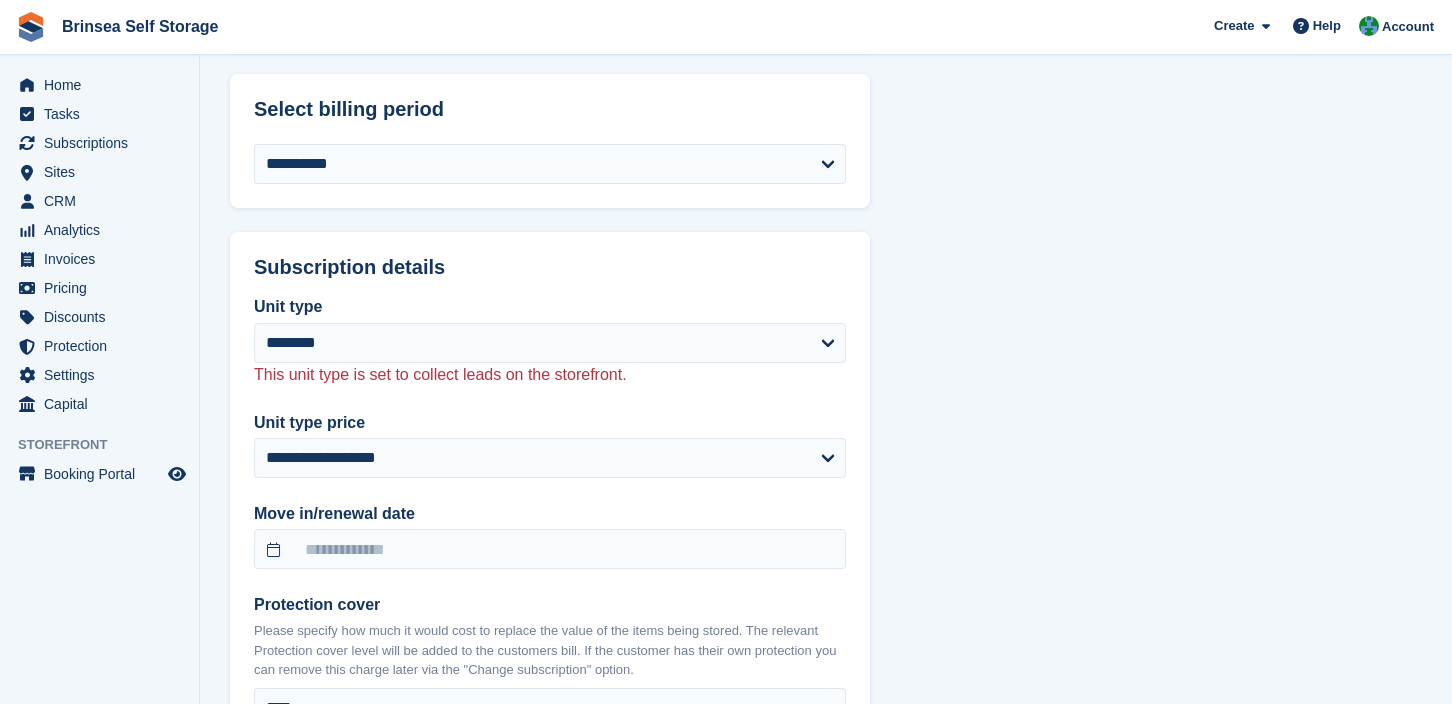 scroll, scrollTop: 1333, scrollLeft: 0, axis: vertical 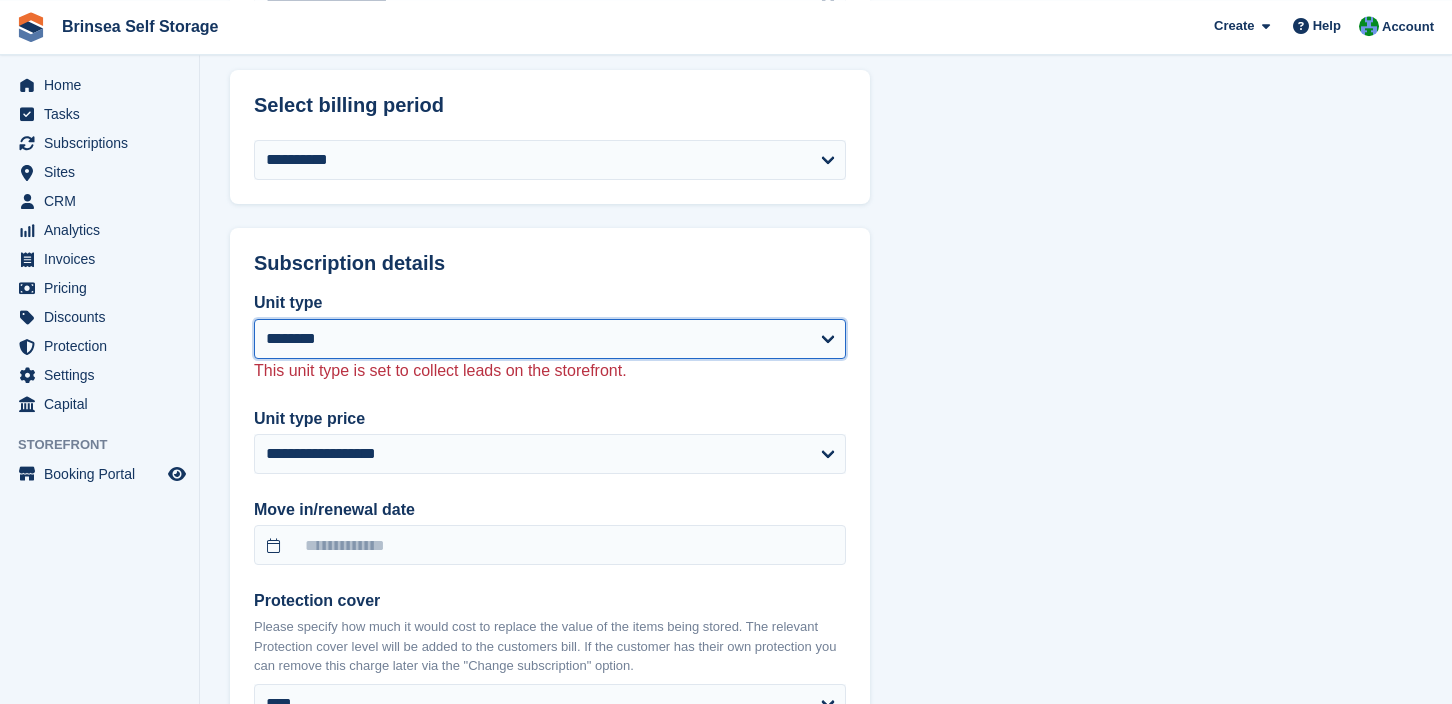 click on "**********" at bounding box center (550, 339) 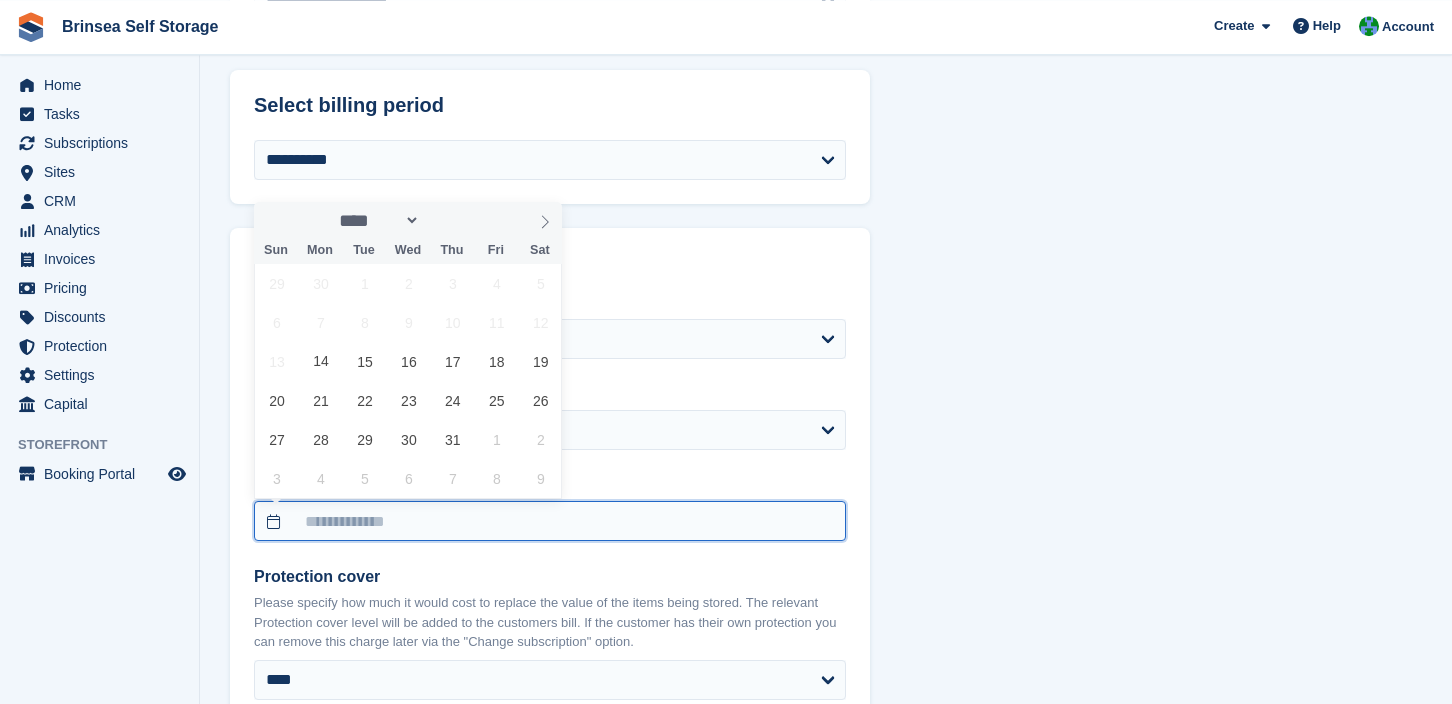 click at bounding box center (550, 521) 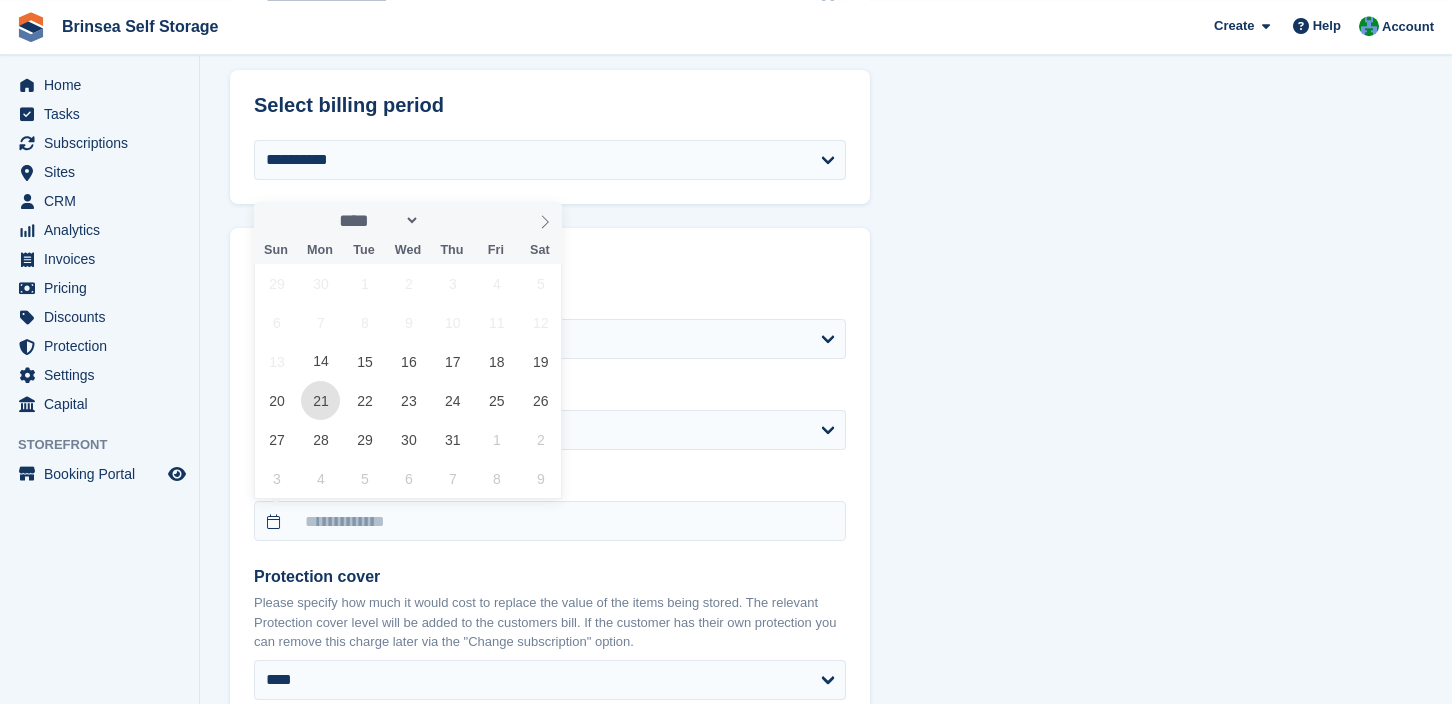 click on "21" at bounding box center [320, 400] 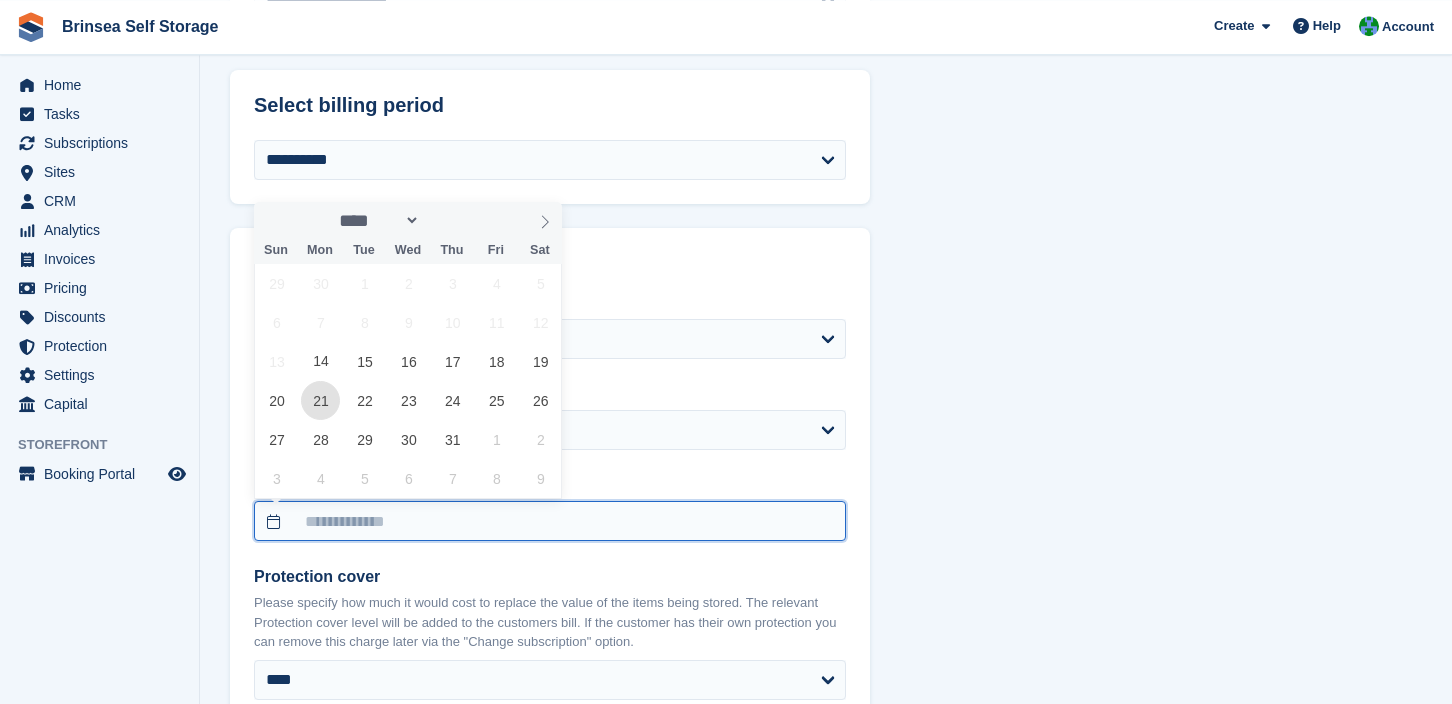 type on "**********" 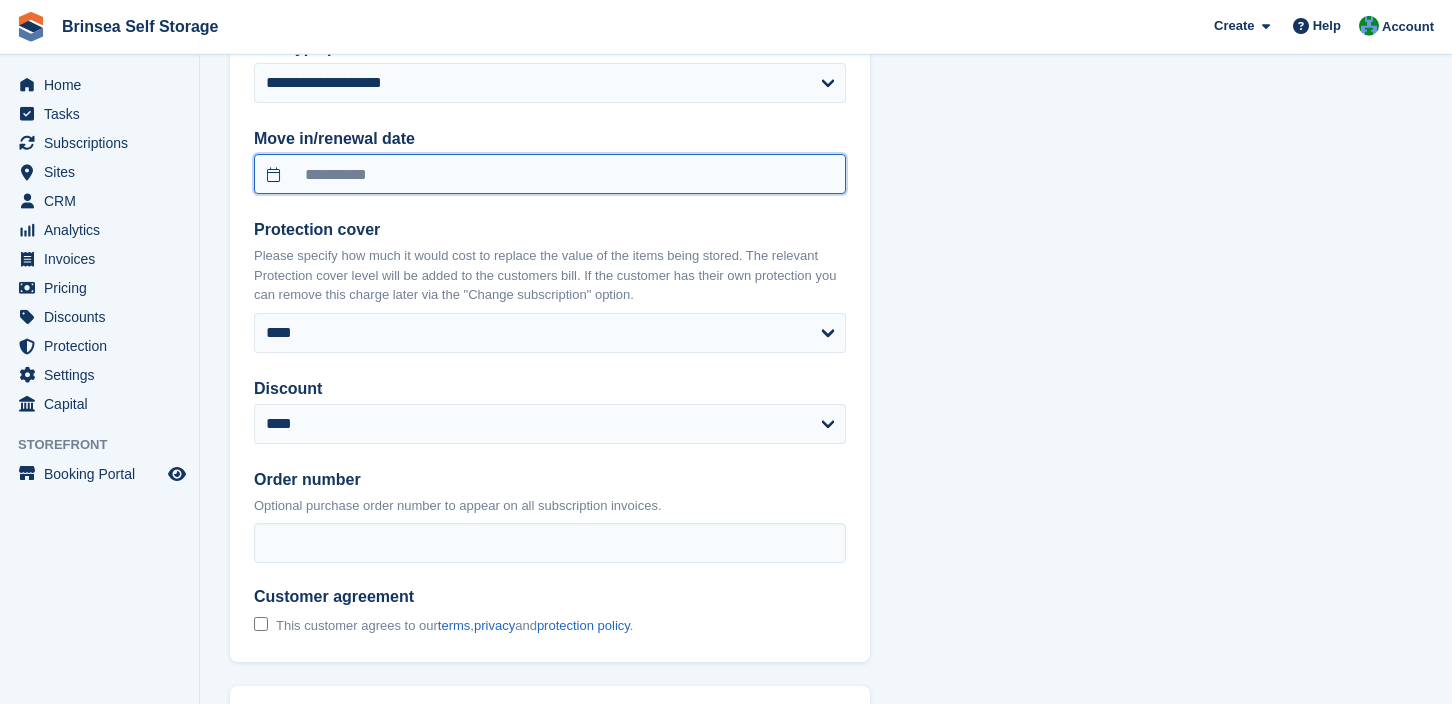 scroll, scrollTop: 1684, scrollLeft: 0, axis: vertical 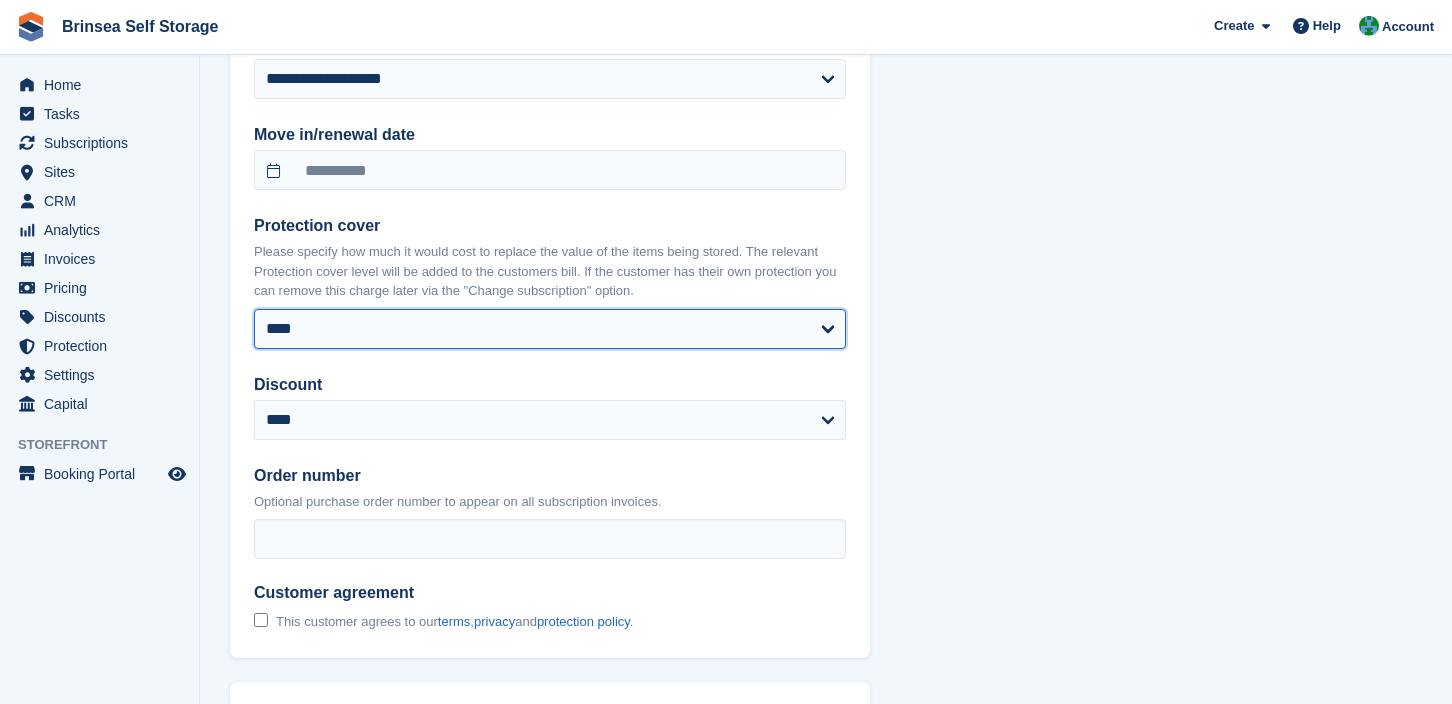 select on "*****" 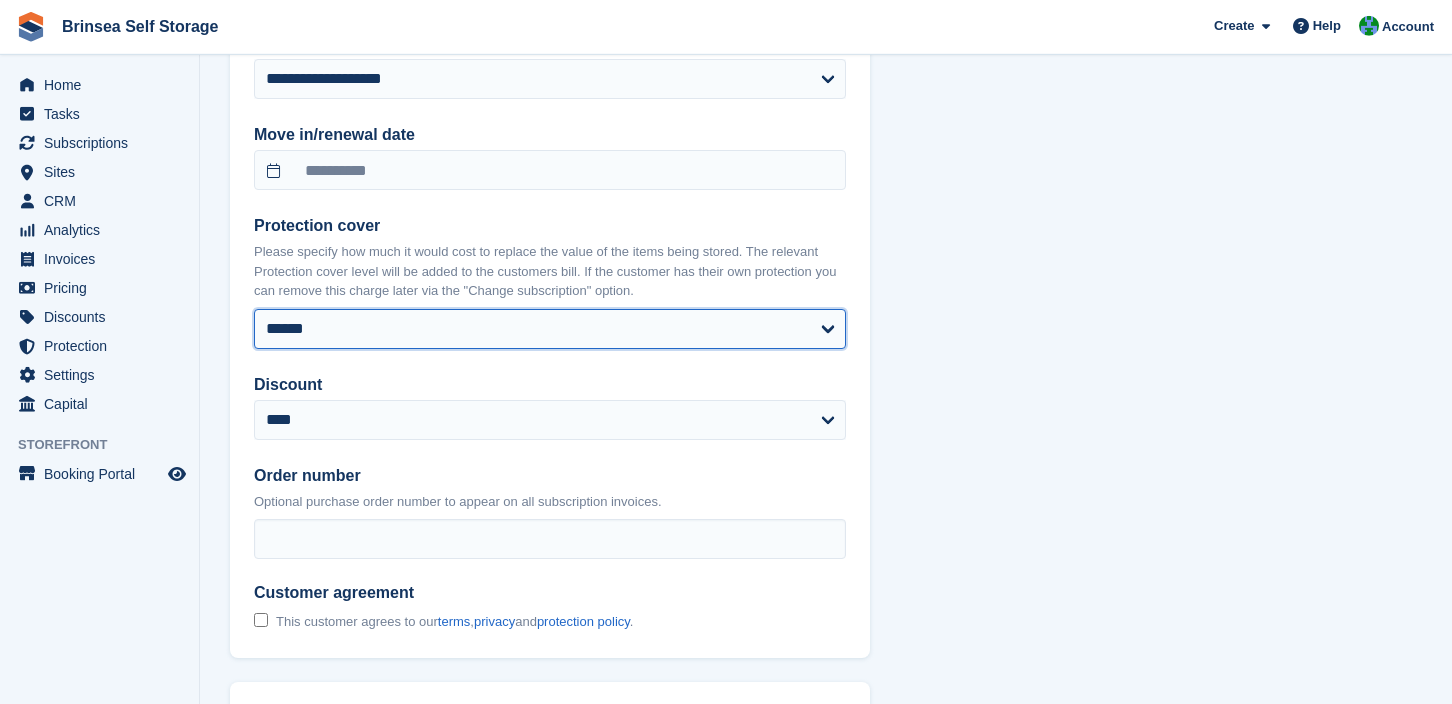click on "******" at bounding box center (0, 0) 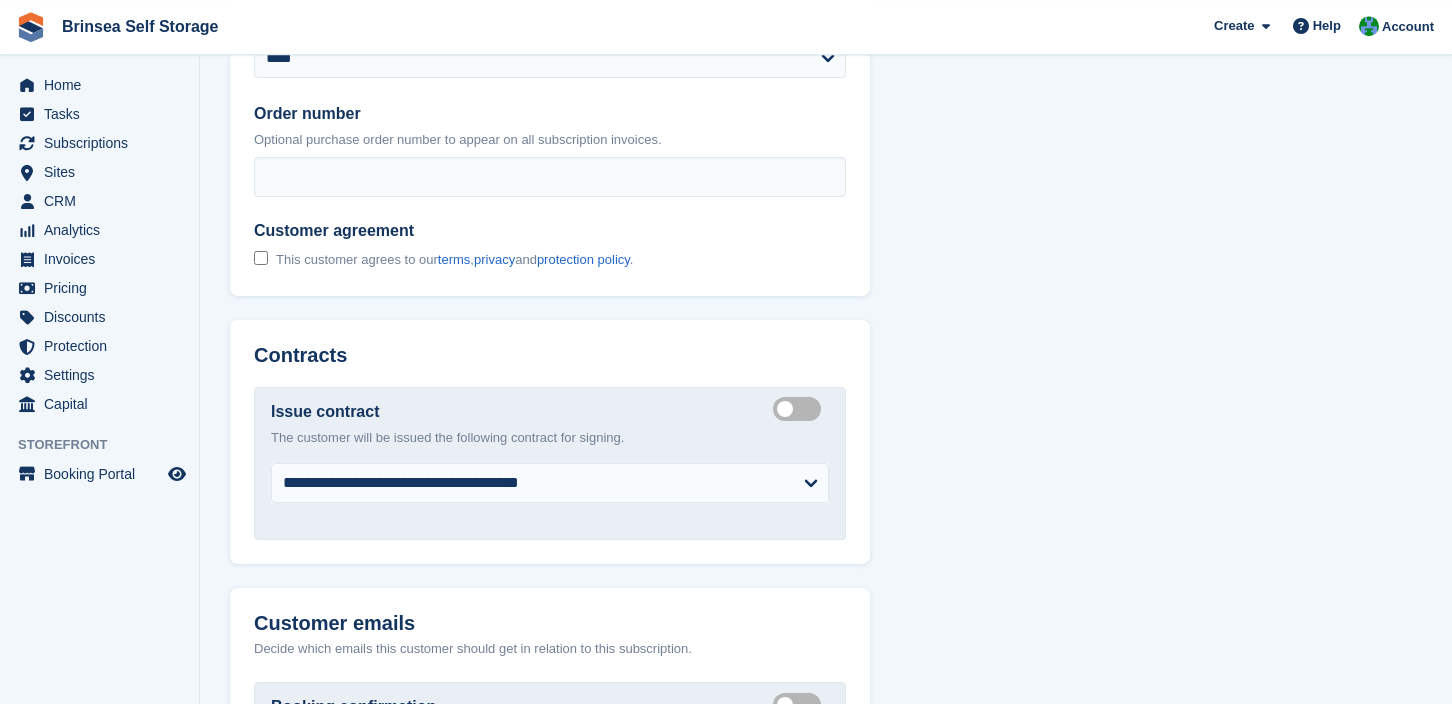 scroll, scrollTop: 2050, scrollLeft: 0, axis: vertical 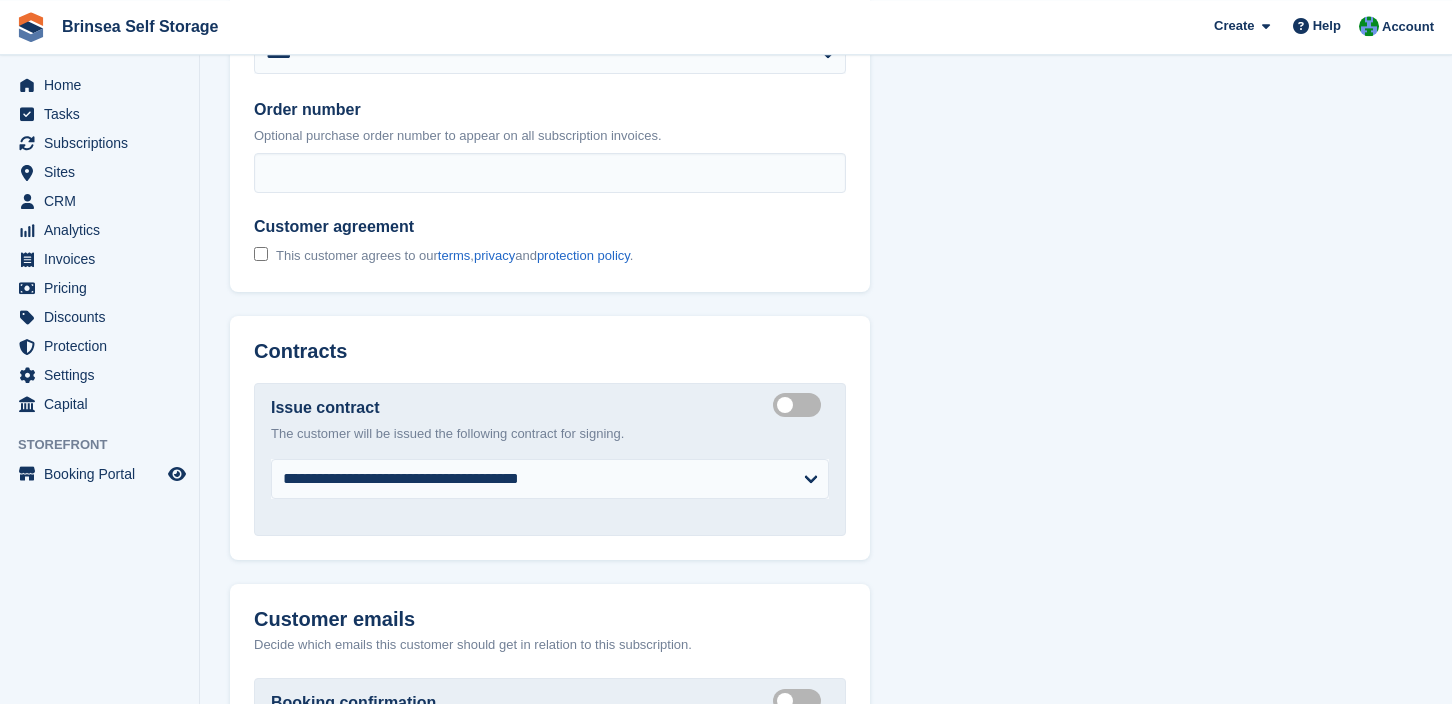 click on "**********" at bounding box center (826, -368) 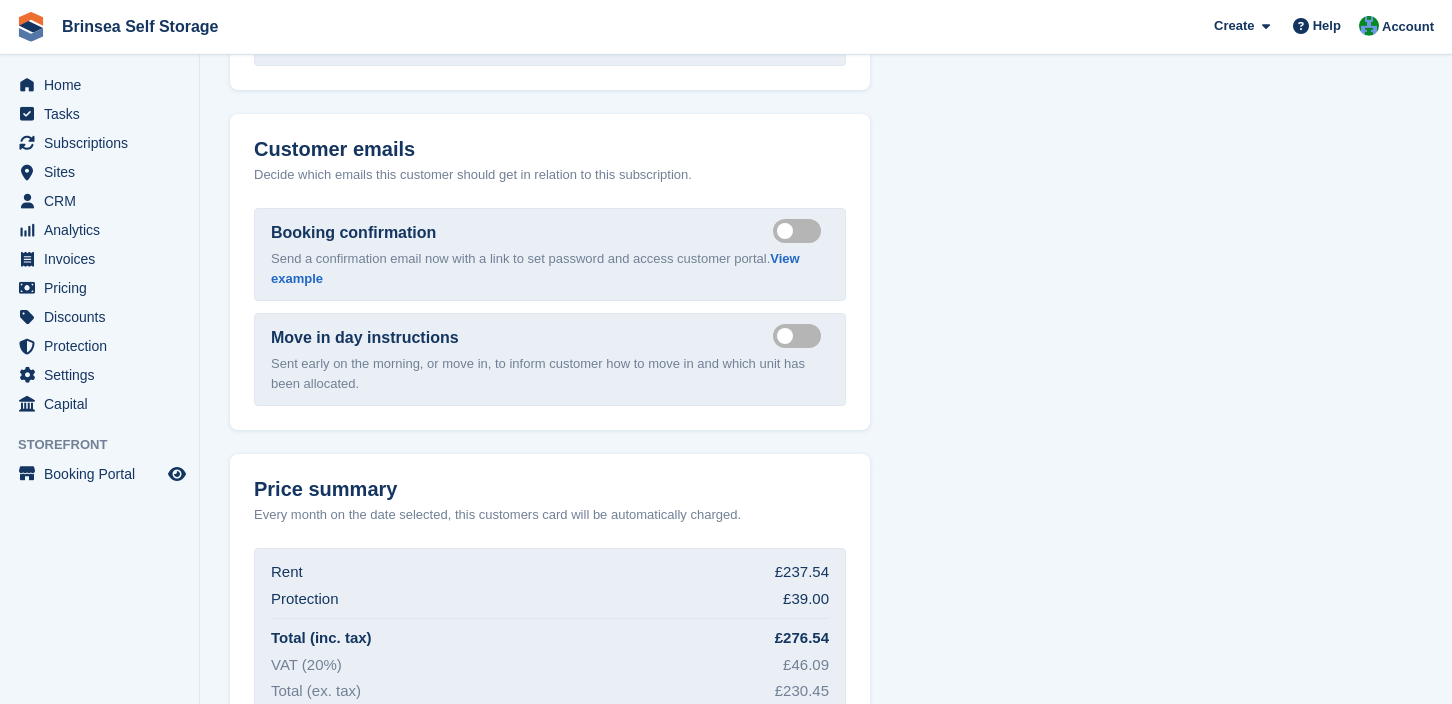 scroll, scrollTop: 2524, scrollLeft: 0, axis: vertical 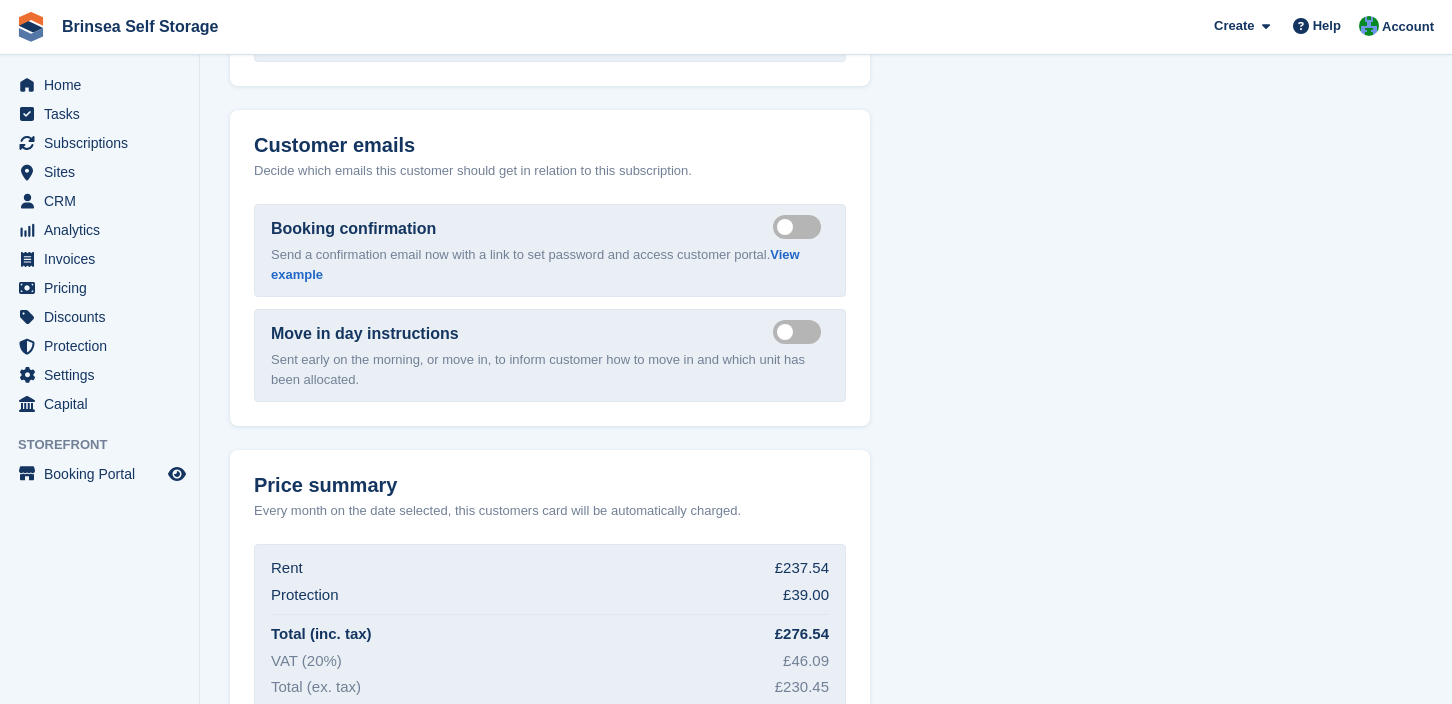 click on "Send move in day email" at bounding box center (801, 331) 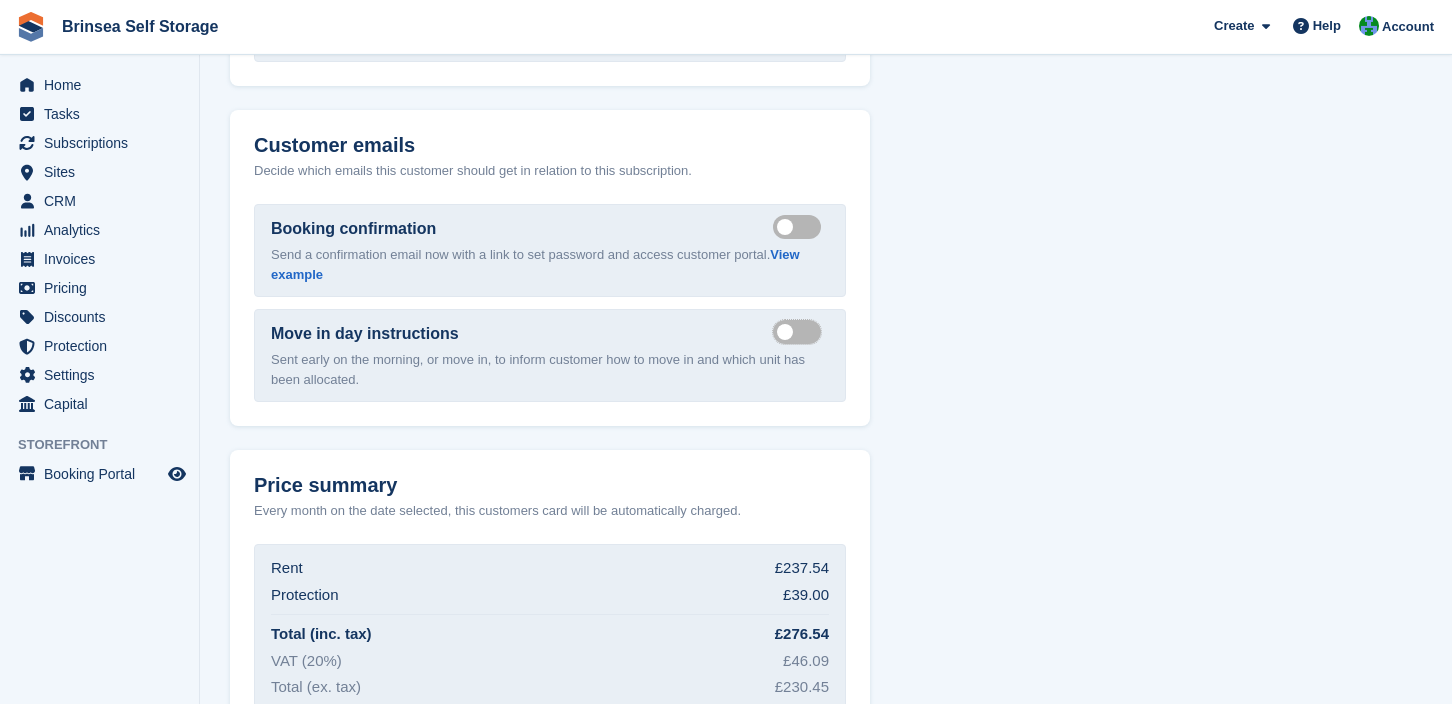 scroll, scrollTop: 2658, scrollLeft: 0, axis: vertical 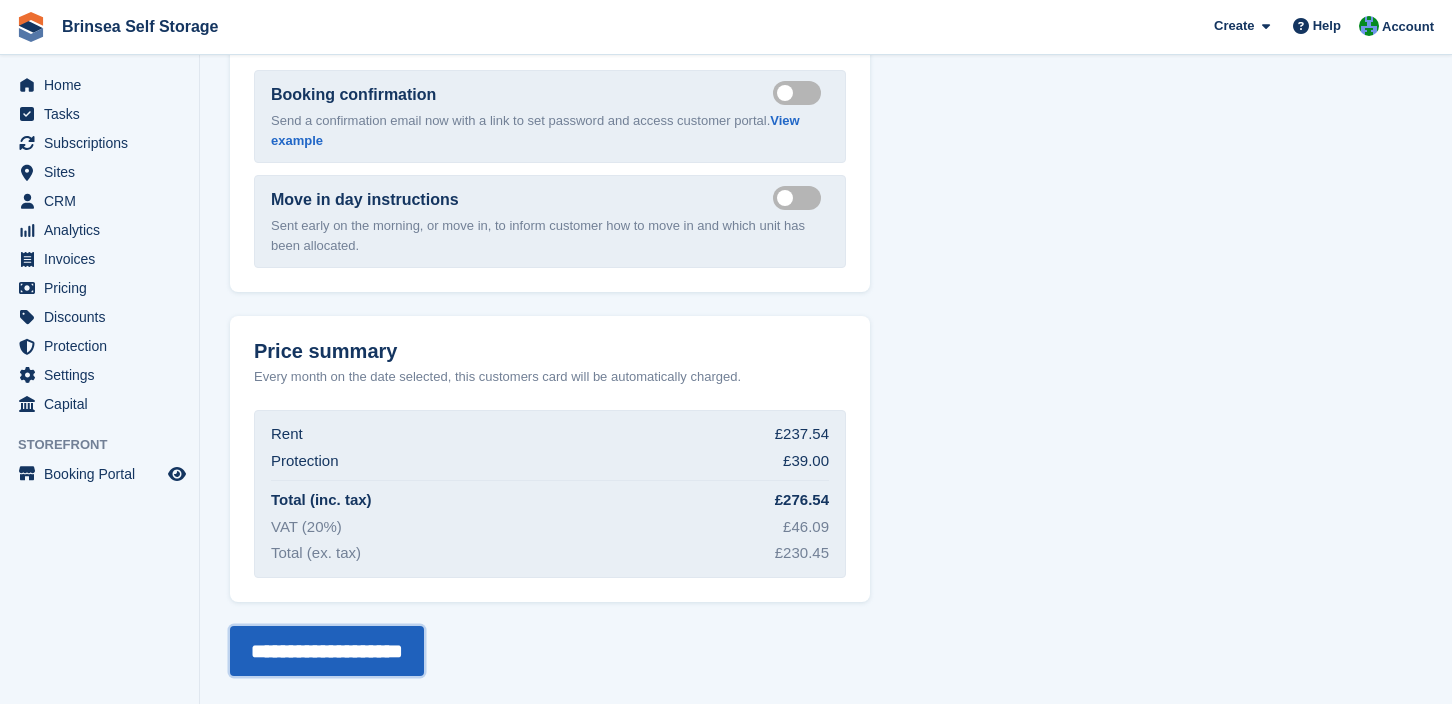 click on "**********" at bounding box center [327, 651] 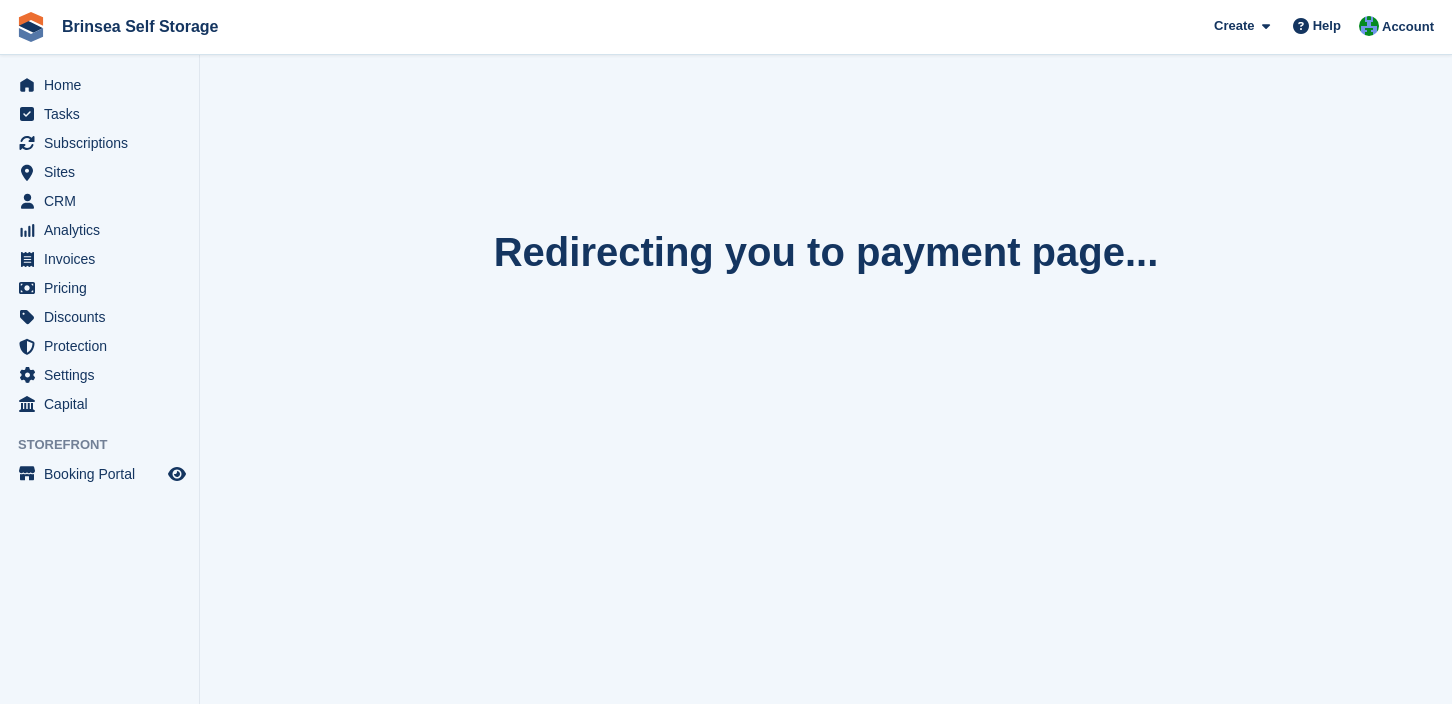 scroll, scrollTop: 0, scrollLeft: 0, axis: both 